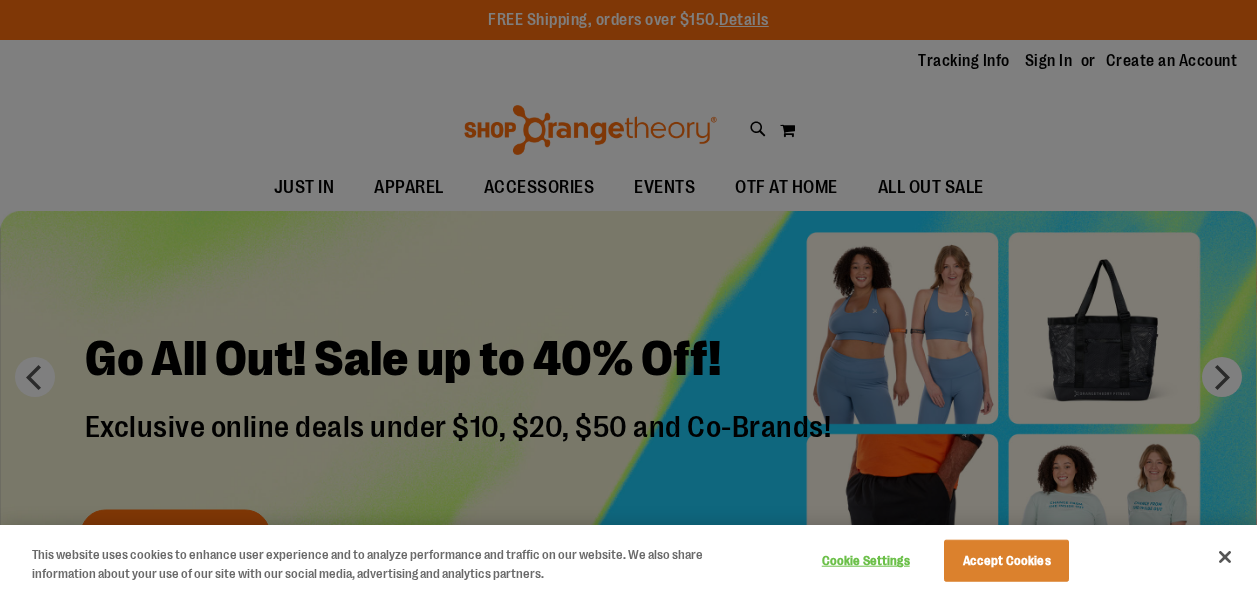 scroll, scrollTop: 0, scrollLeft: 0, axis: both 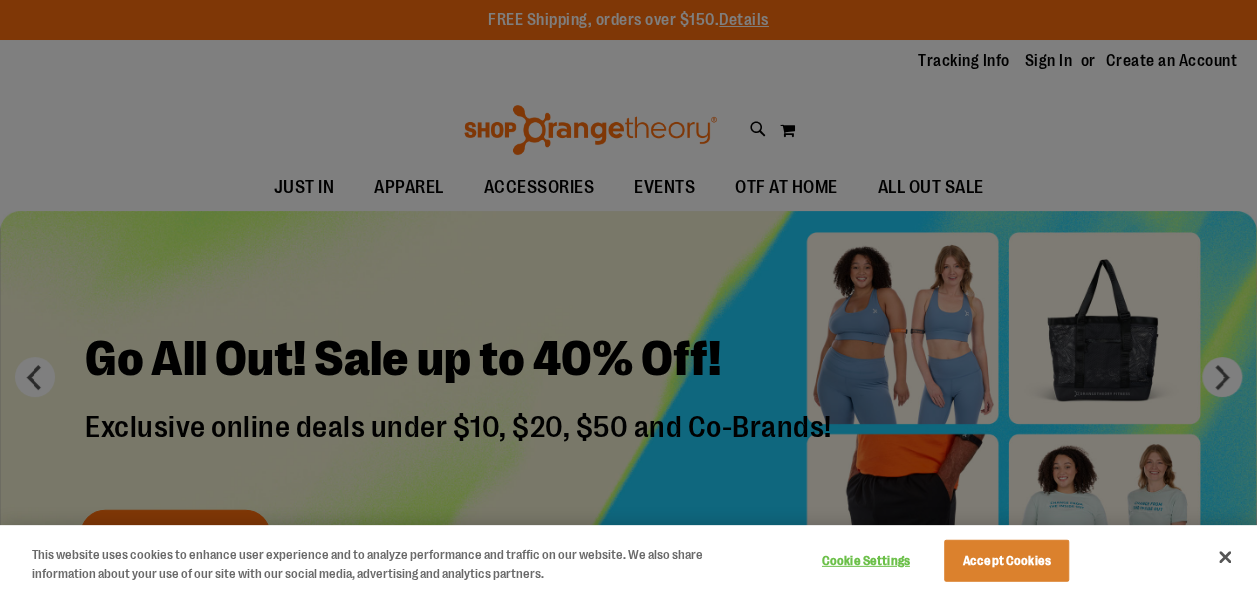 click at bounding box center [628, 297] 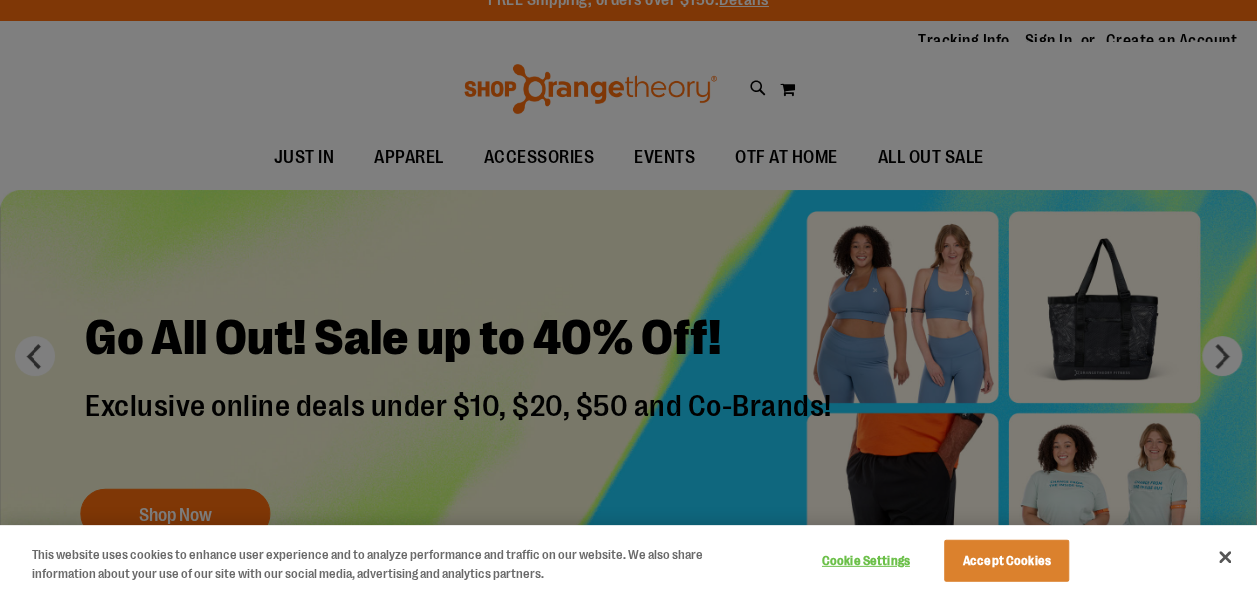 scroll, scrollTop: 0, scrollLeft: 0, axis: both 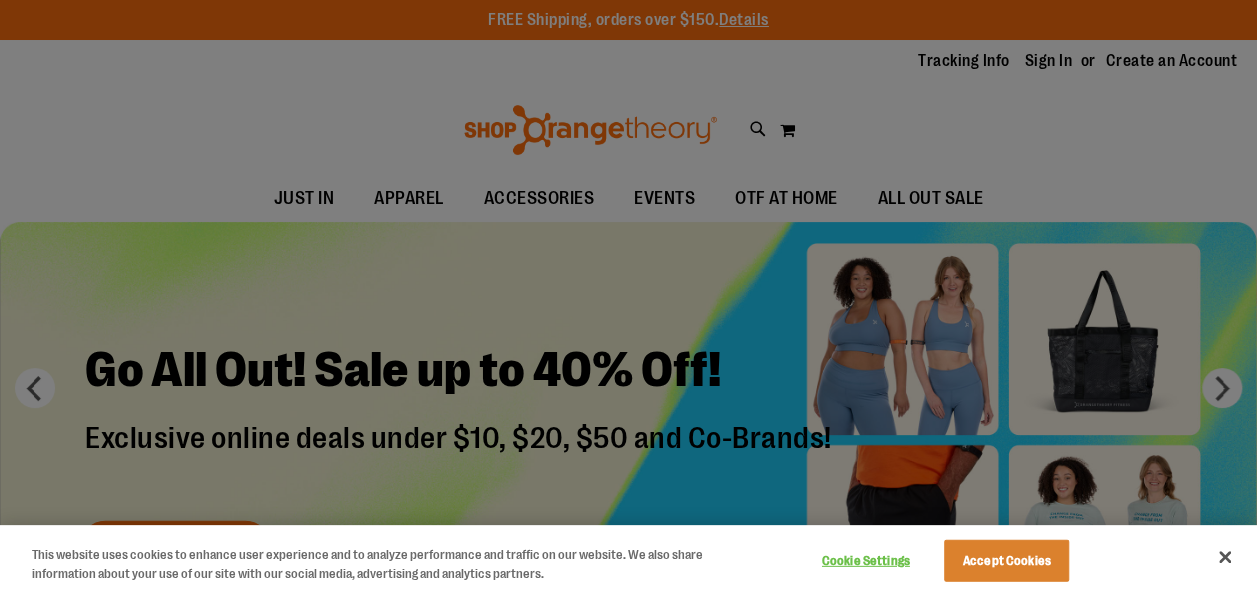 click at bounding box center [628, 297] 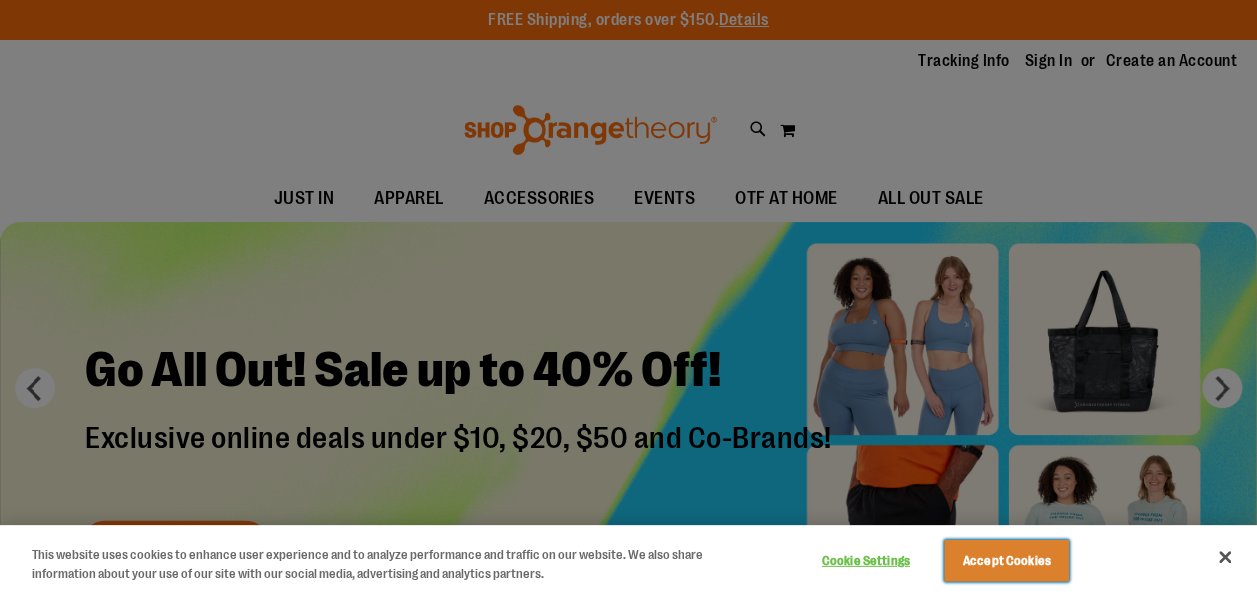 click on "Accept Cookies" at bounding box center (1006, 561) 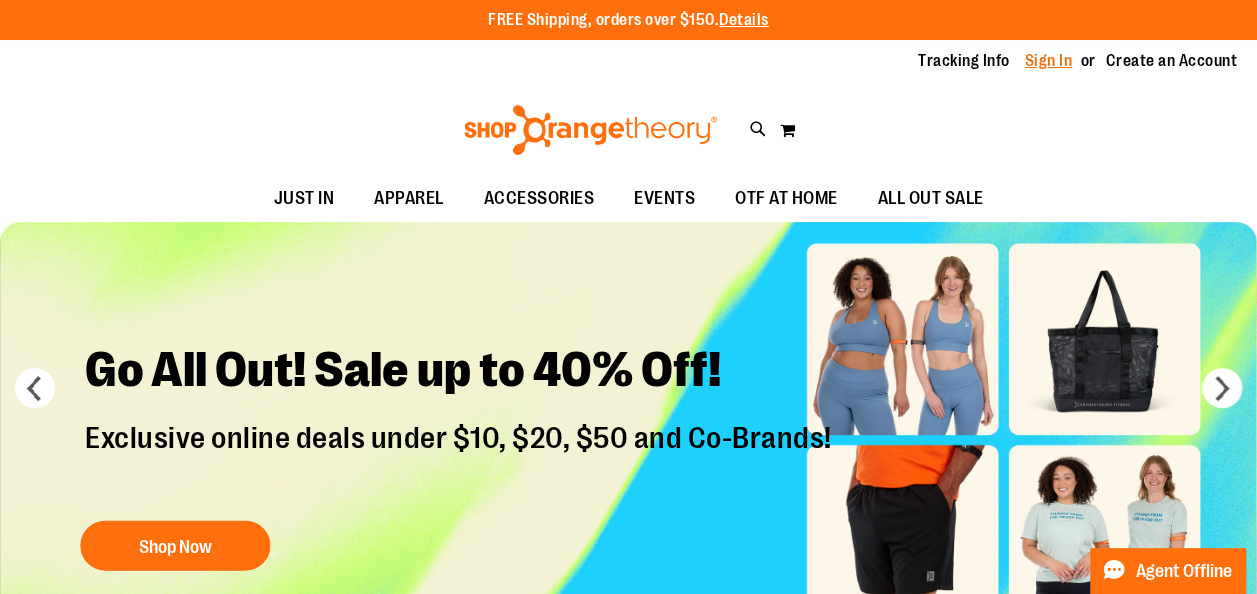 click on "Sign In" at bounding box center (1049, 61) 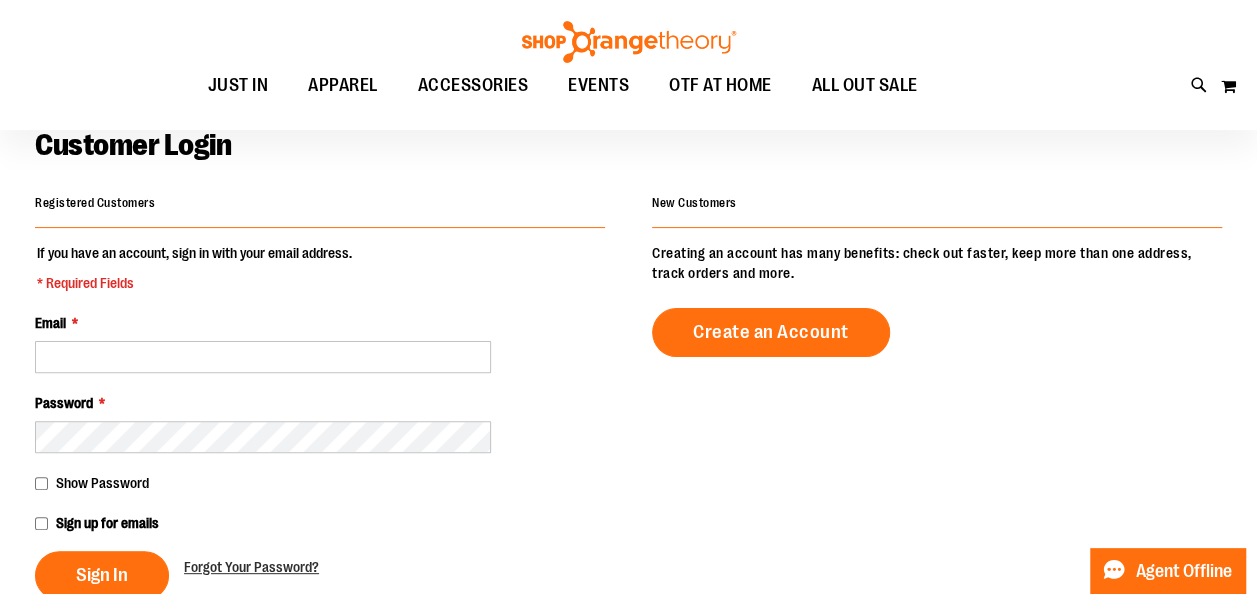 scroll, scrollTop: 108, scrollLeft: 0, axis: vertical 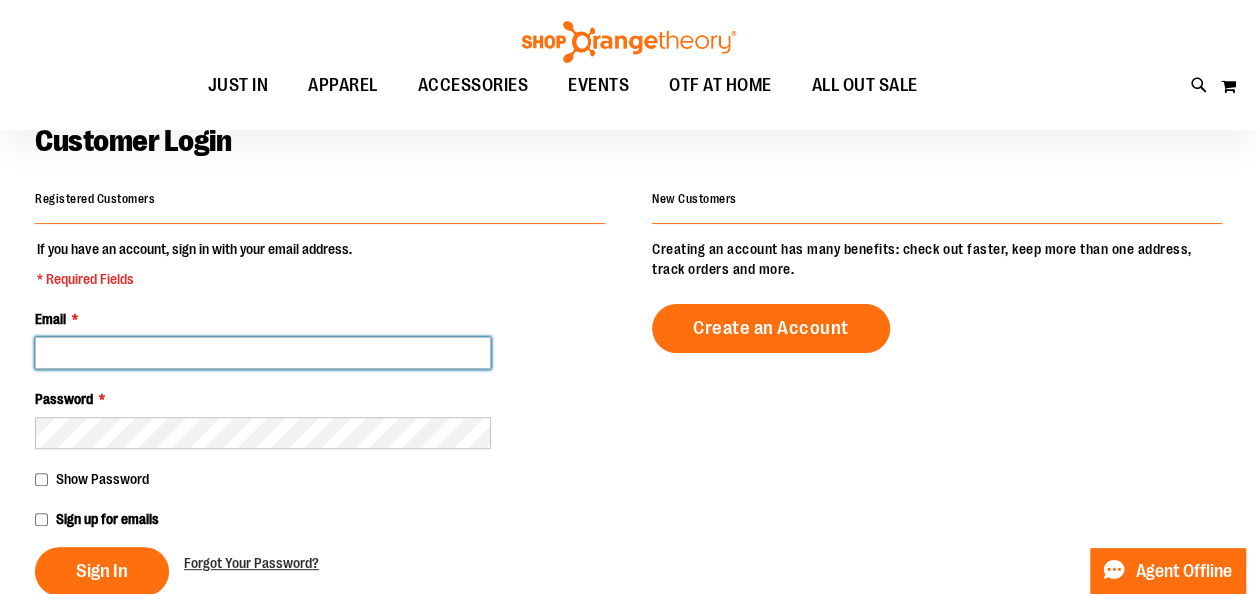 click on "Email *" at bounding box center (263, 353) 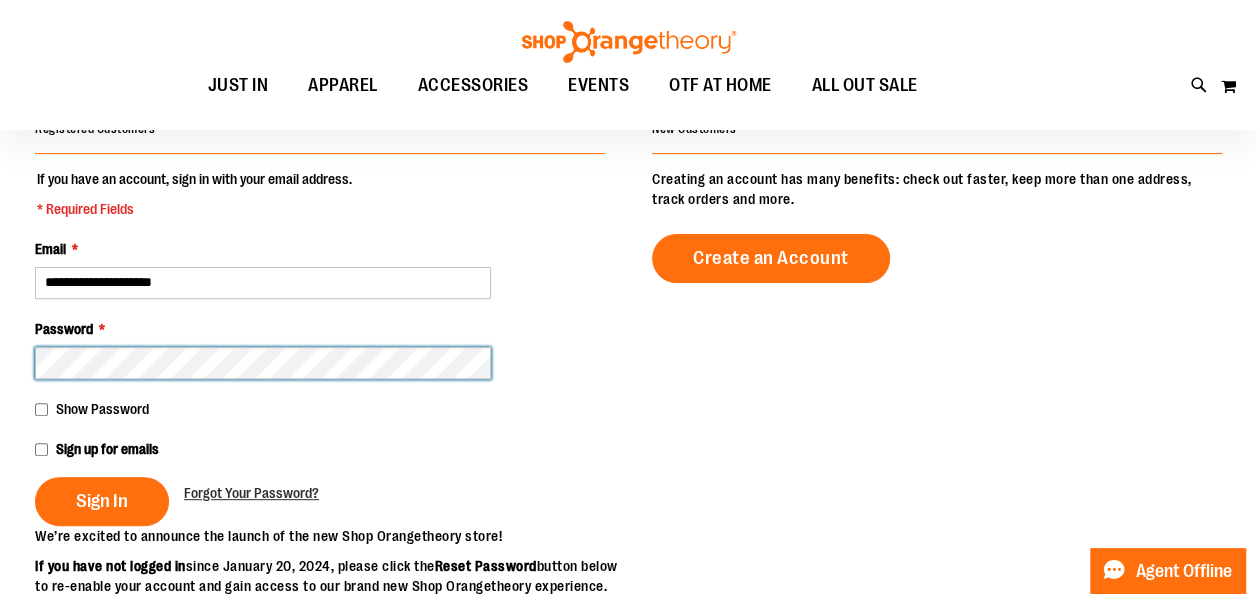 scroll, scrollTop: 216, scrollLeft: 0, axis: vertical 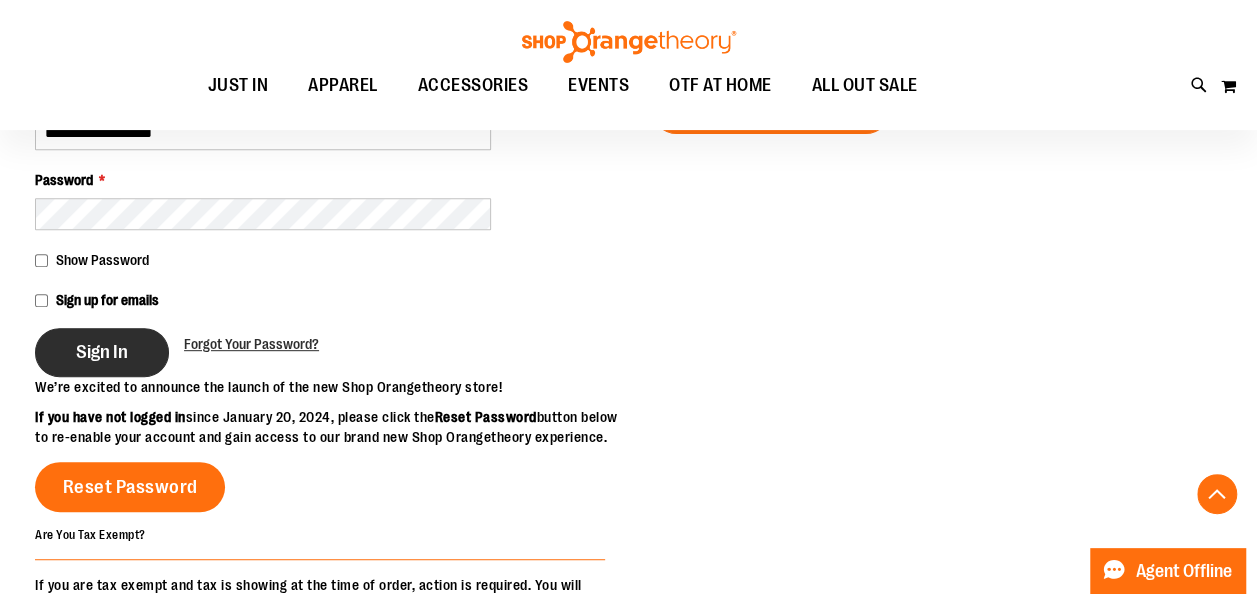 click on "Sign In" at bounding box center [102, 352] 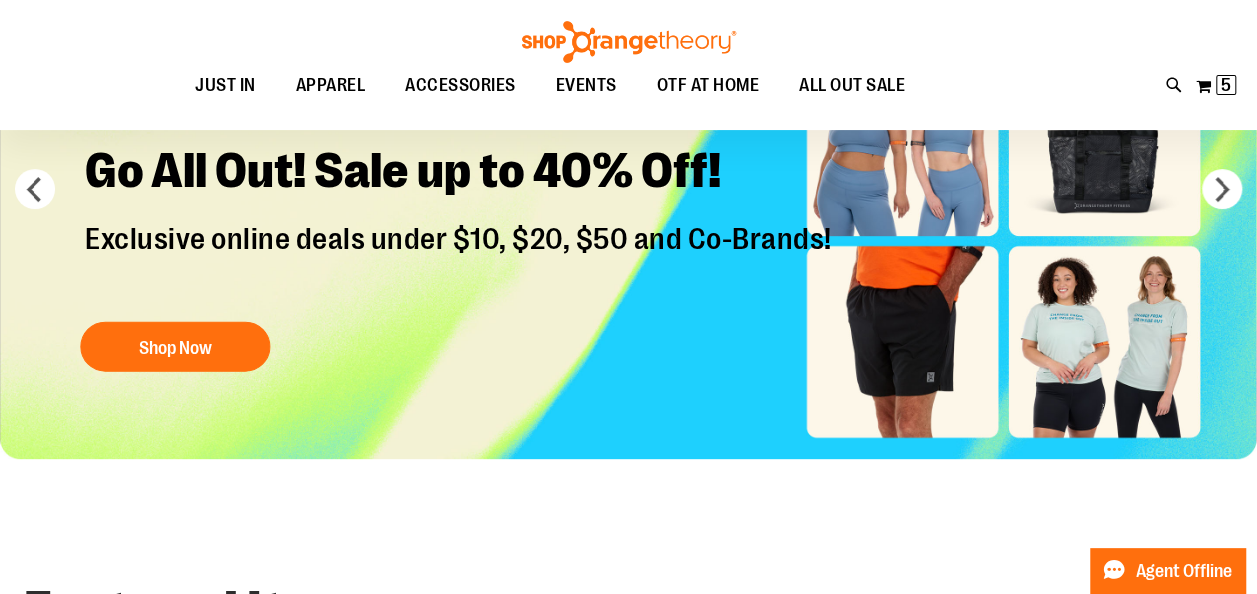 scroll, scrollTop: 195, scrollLeft: 0, axis: vertical 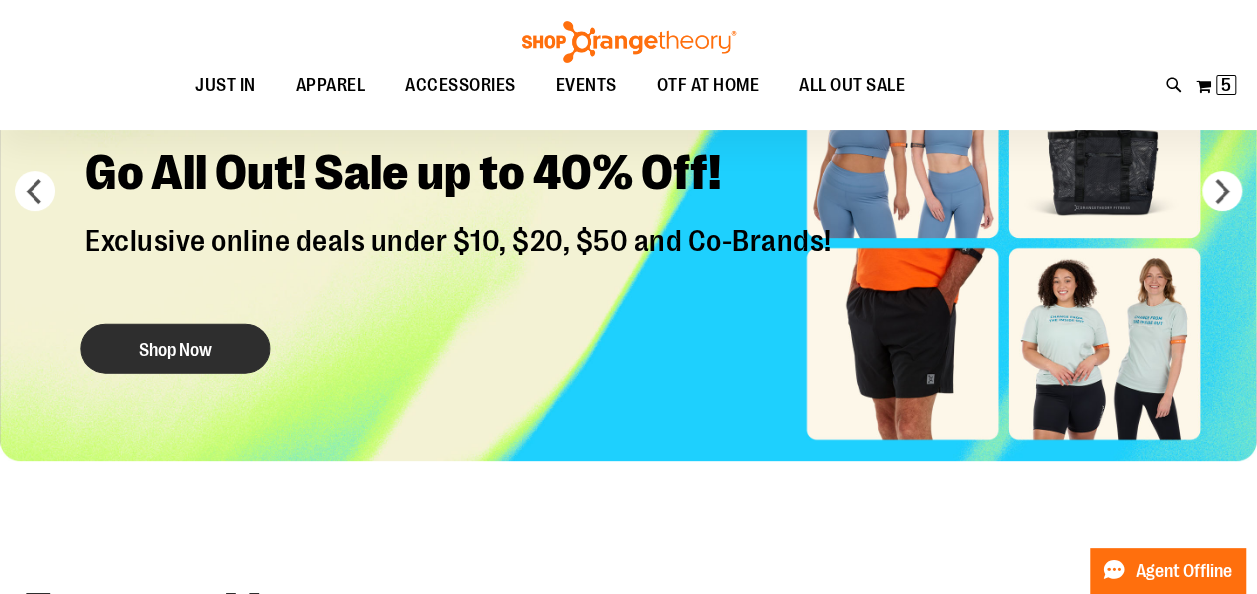 click on "Shop Now" at bounding box center [175, 349] 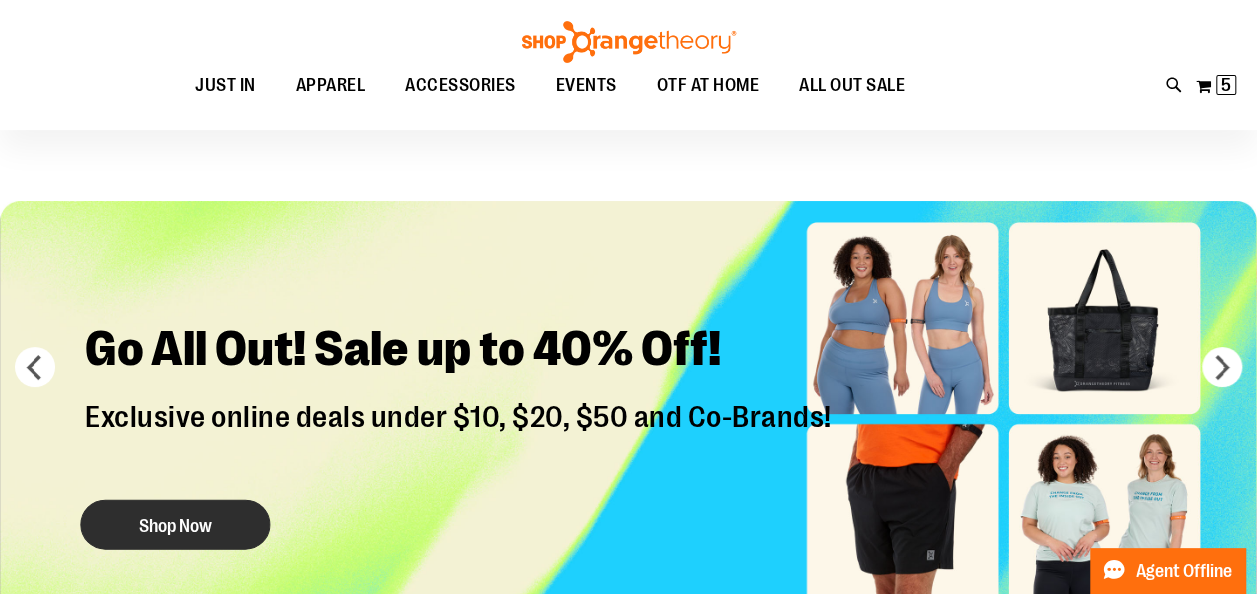 scroll, scrollTop: 1, scrollLeft: 0, axis: vertical 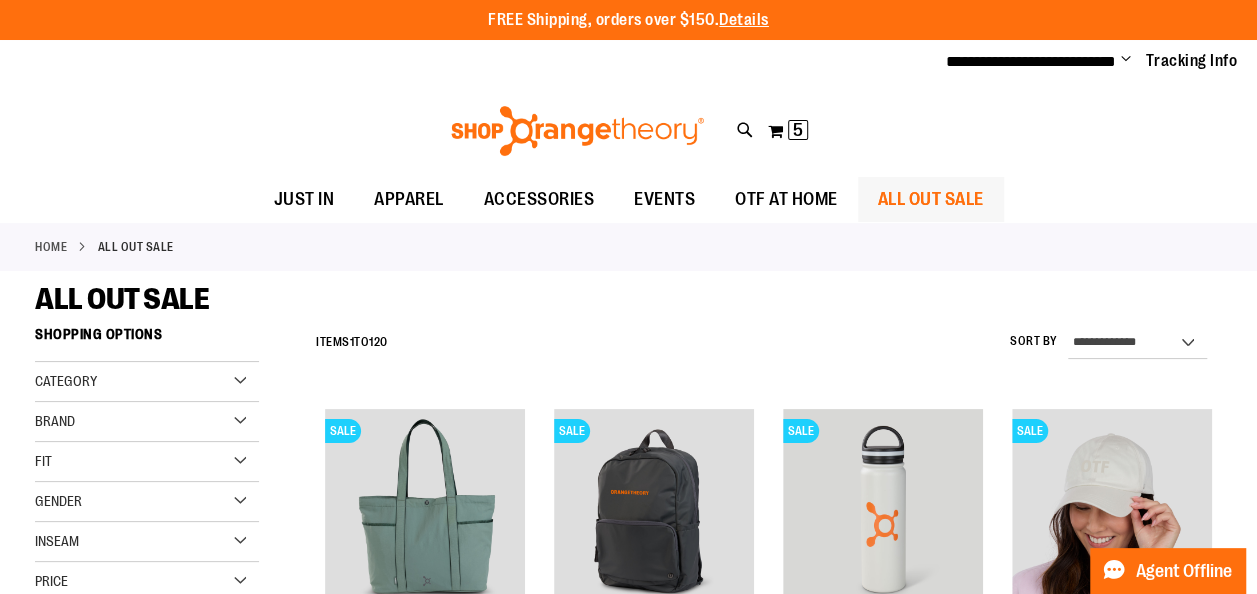 click on "ALL OUT SALE" at bounding box center [931, 199] 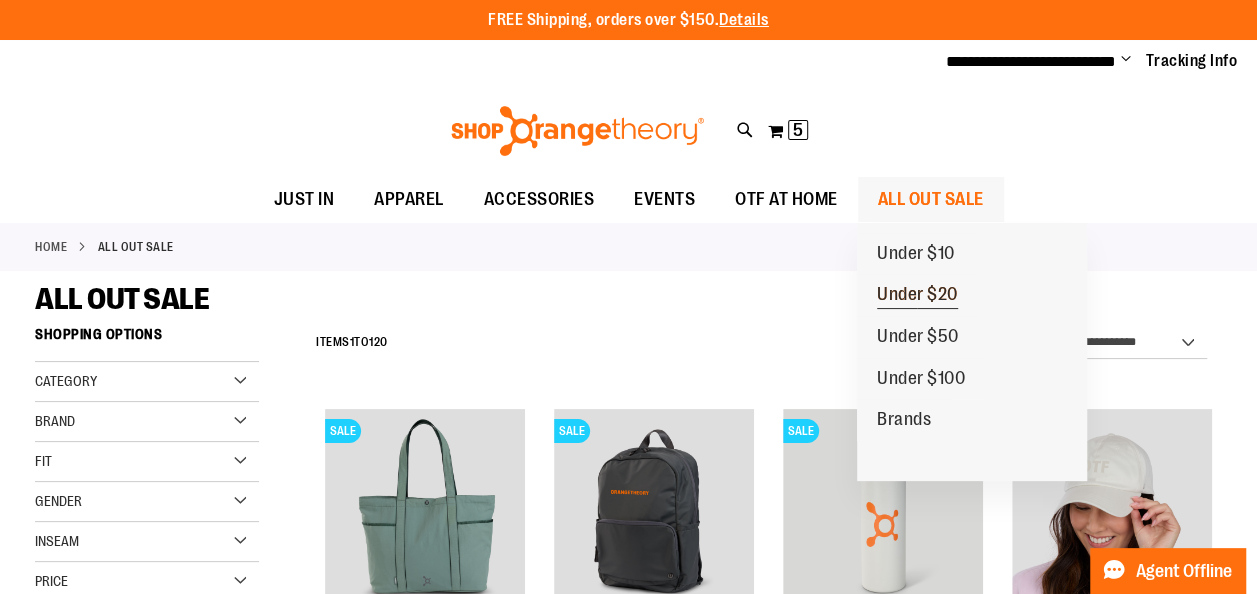 click on "Under $20" at bounding box center [917, 296] 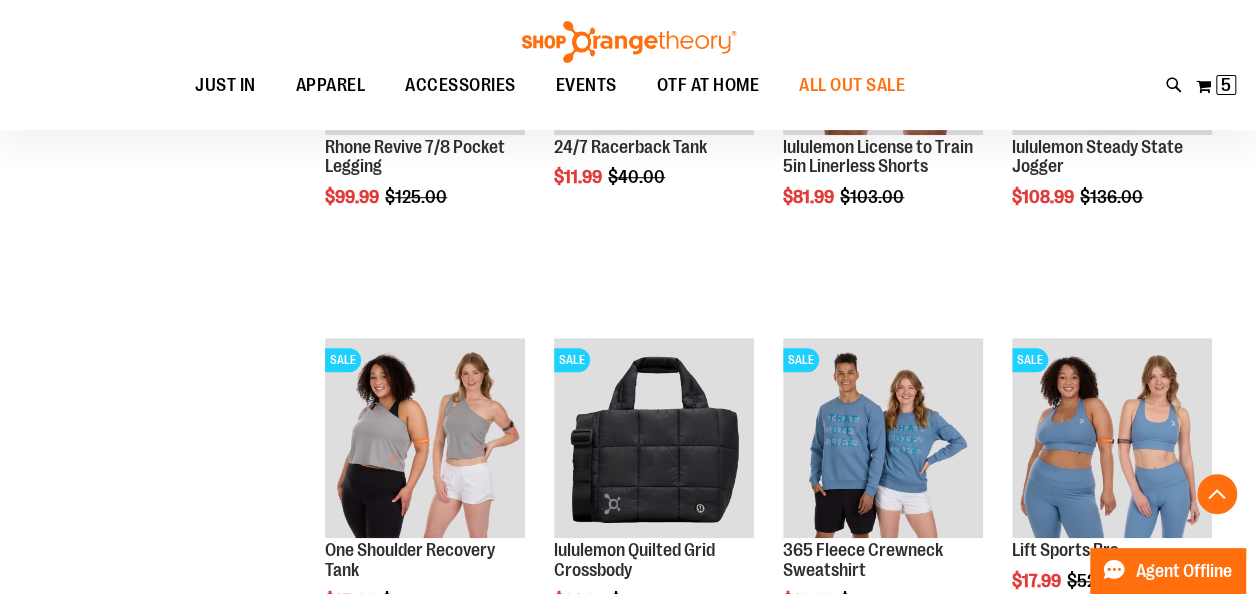 scroll, scrollTop: 698, scrollLeft: 0, axis: vertical 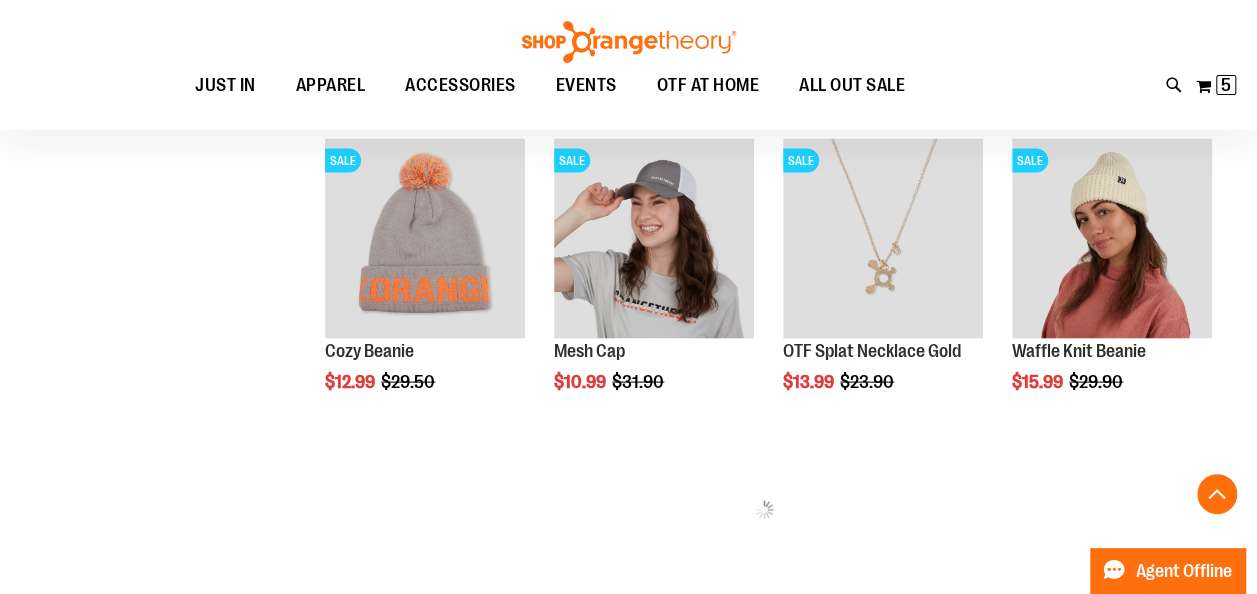 click on "**********" at bounding box center (628, -583) 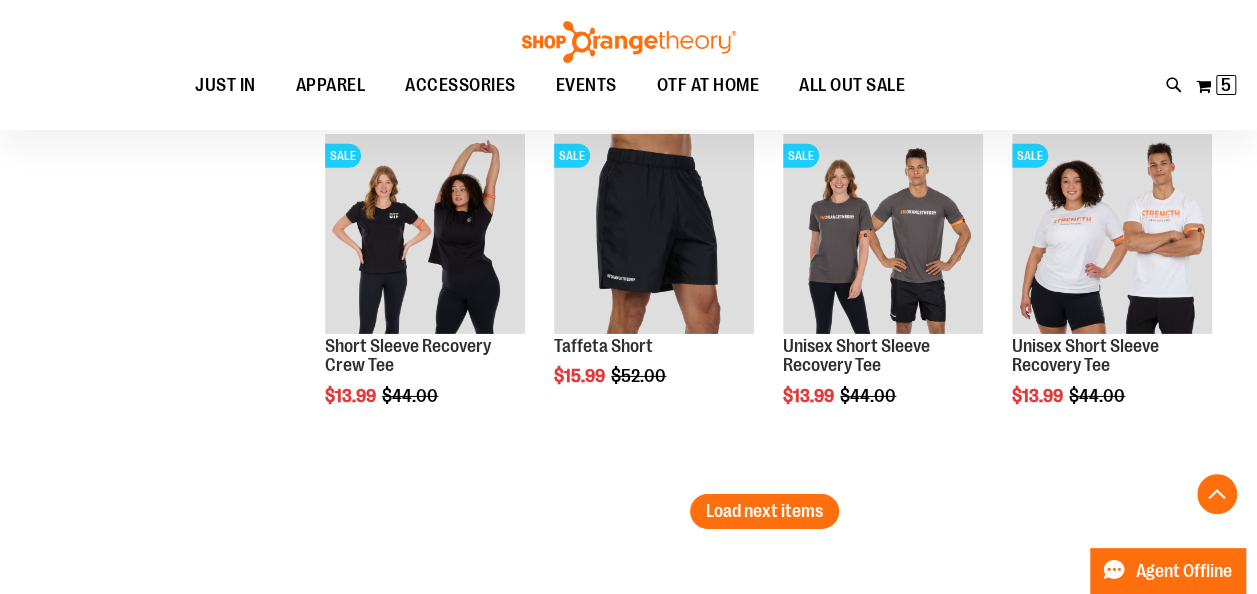 scroll, scrollTop: 3077, scrollLeft: 0, axis: vertical 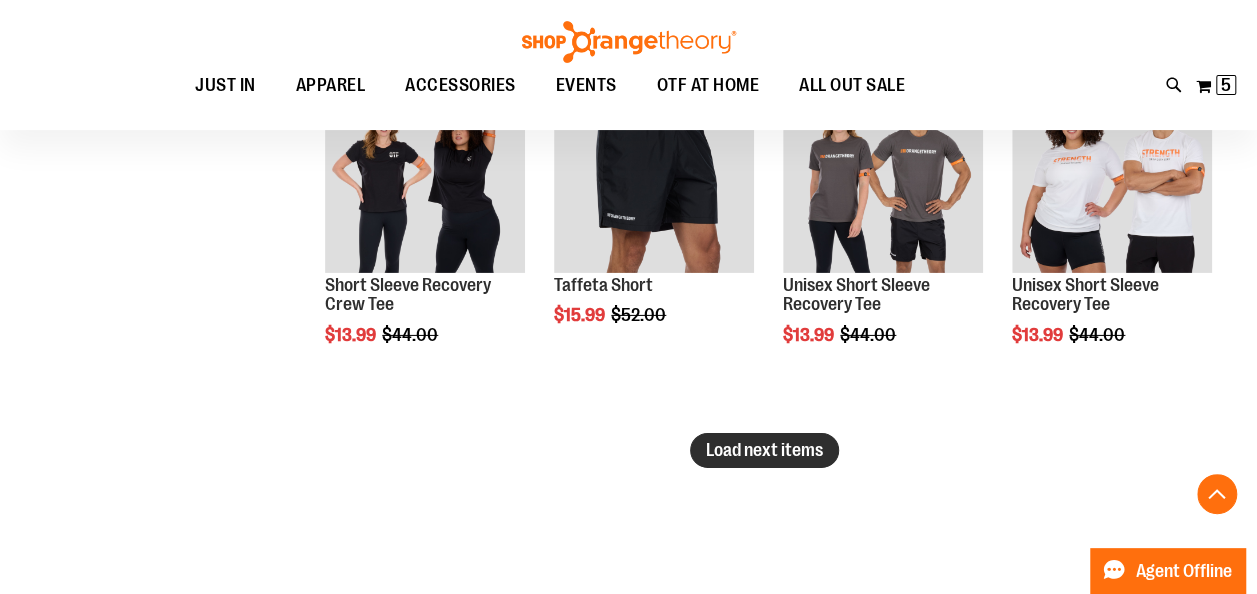 click on "Load next items" at bounding box center [764, 450] 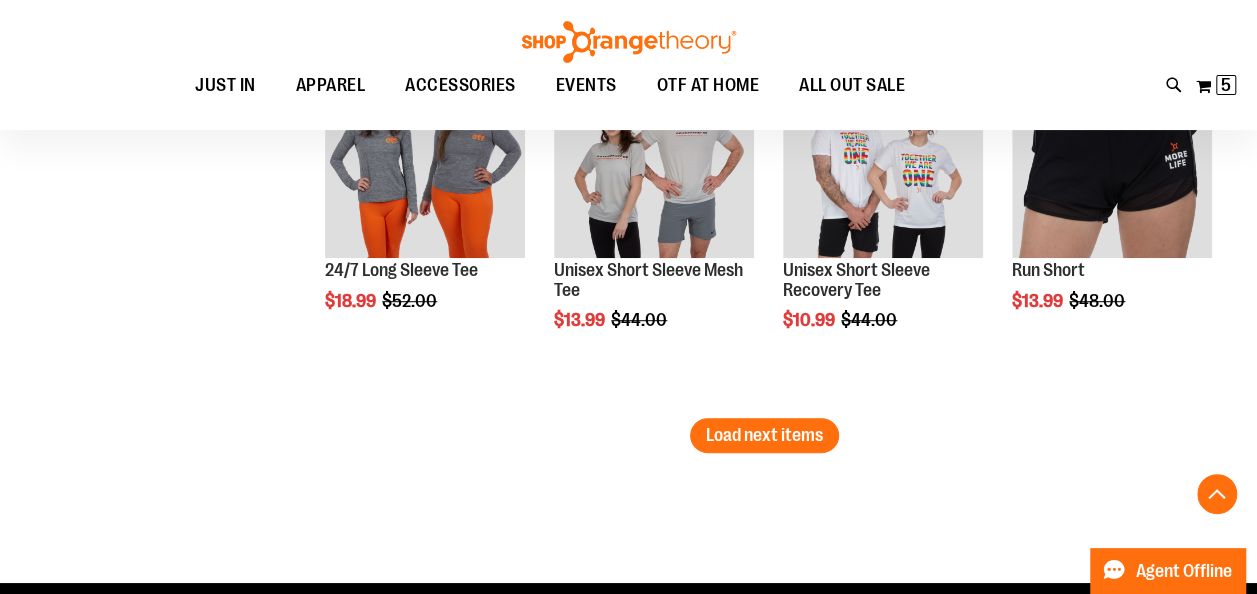 scroll, scrollTop: 4206, scrollLeft: 0, axis: vertical 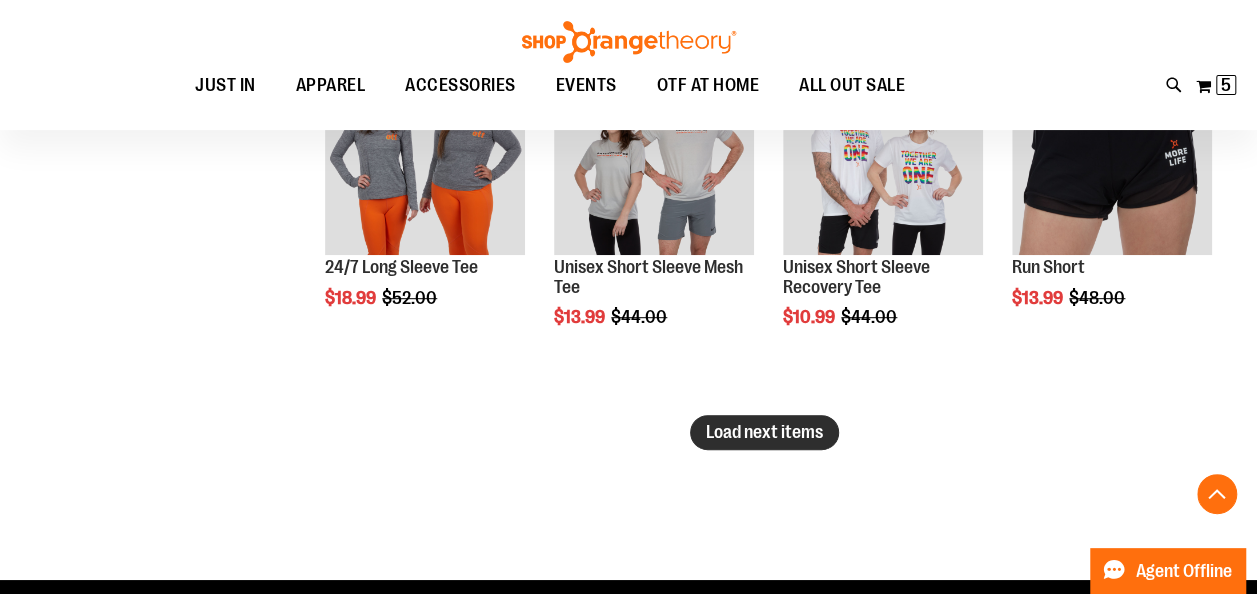 click on "Load next items" at bounding box center [764, 432] 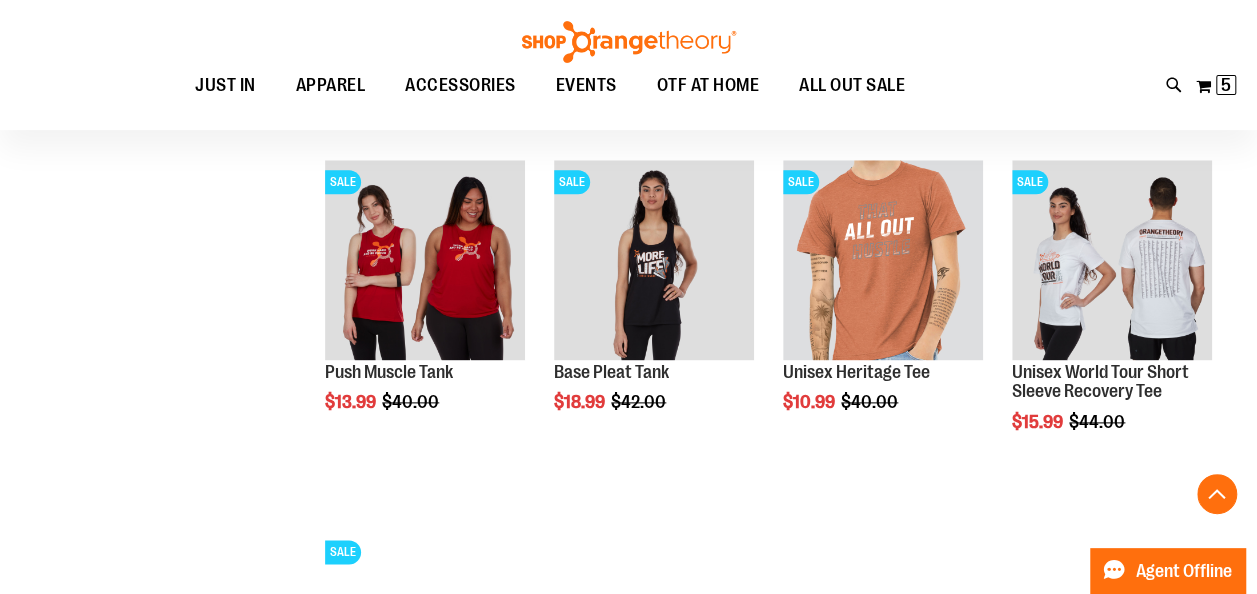 scroll, scrollTop: 4834, scrollLeft: 0, axis: vertical 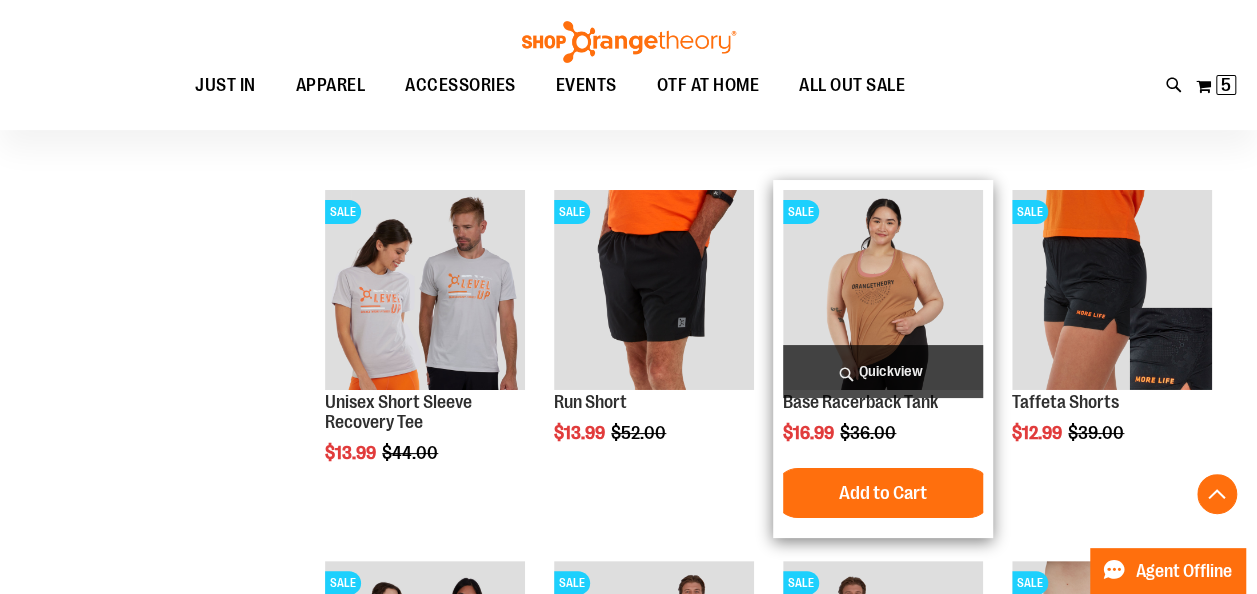 click on "Quickview" at bounding box center [883, 371] 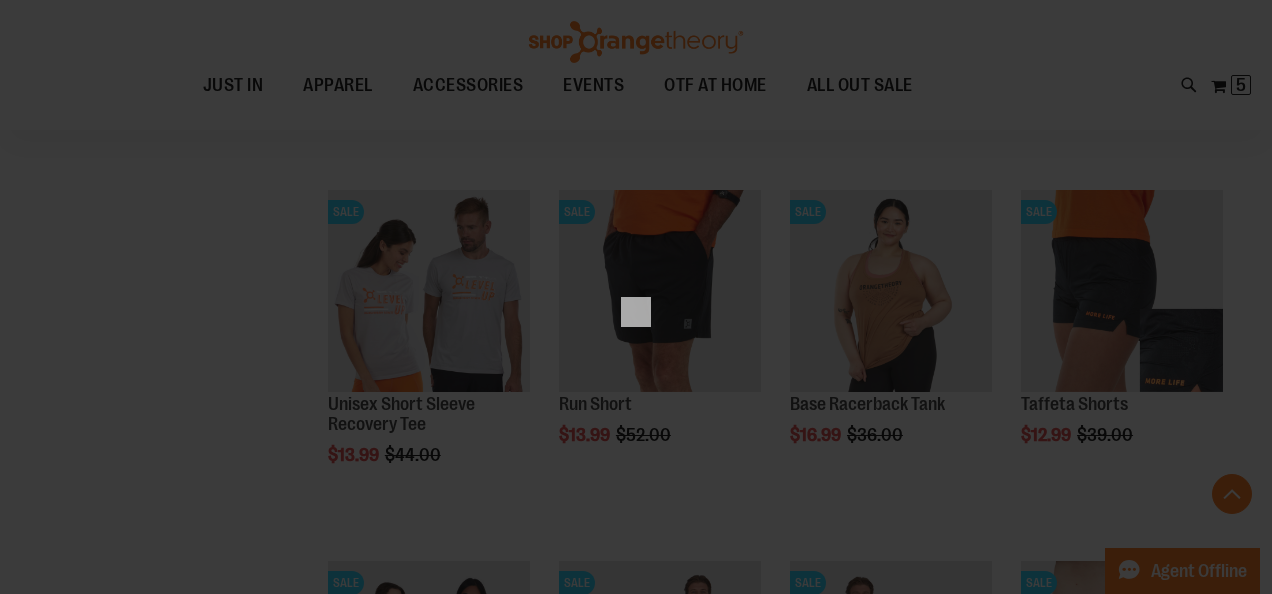 click on "×" at bounding box center (636, 297) 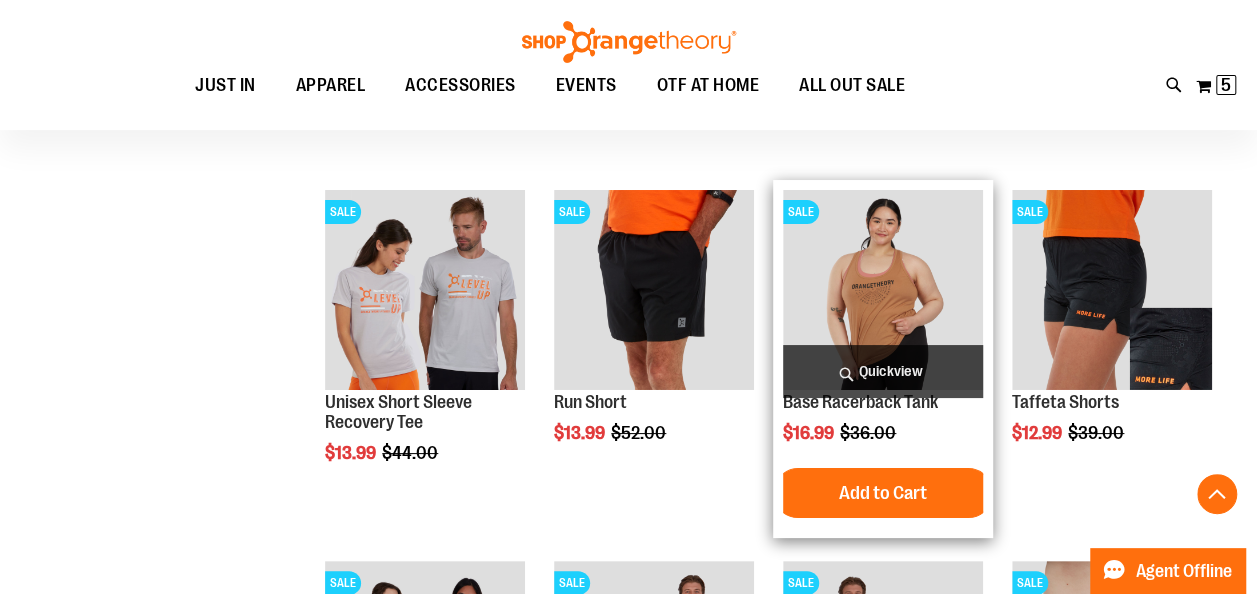click on "Quickview" at bounding box center [883, 371] 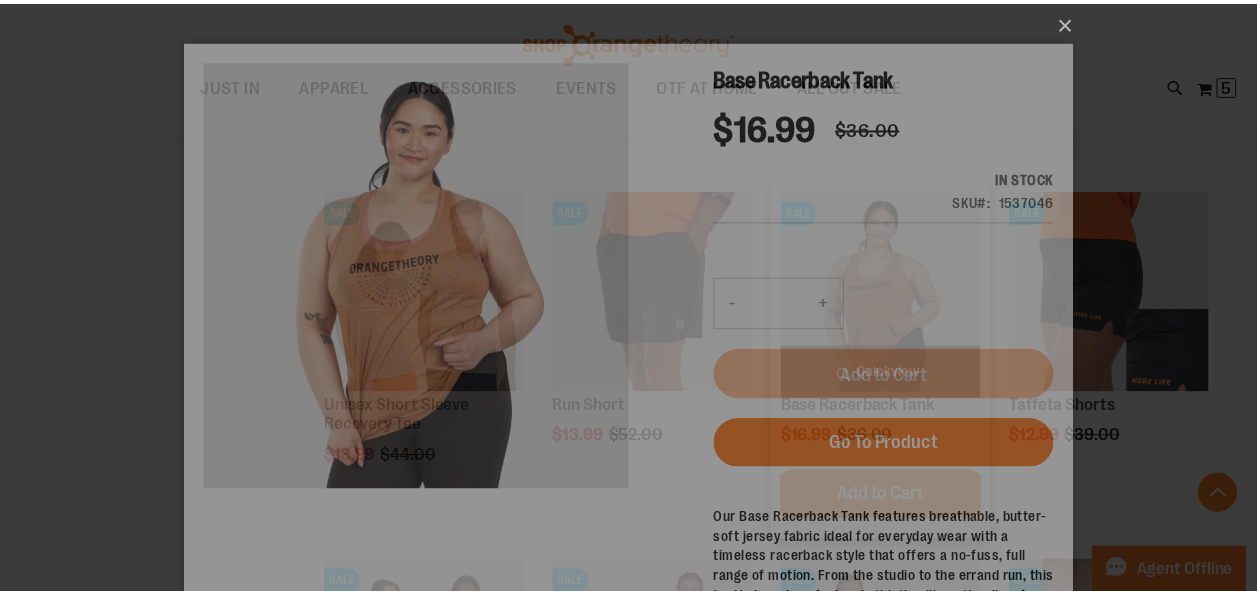 scroll, scrollTop: 0, scrollLeft: 0, axis: both 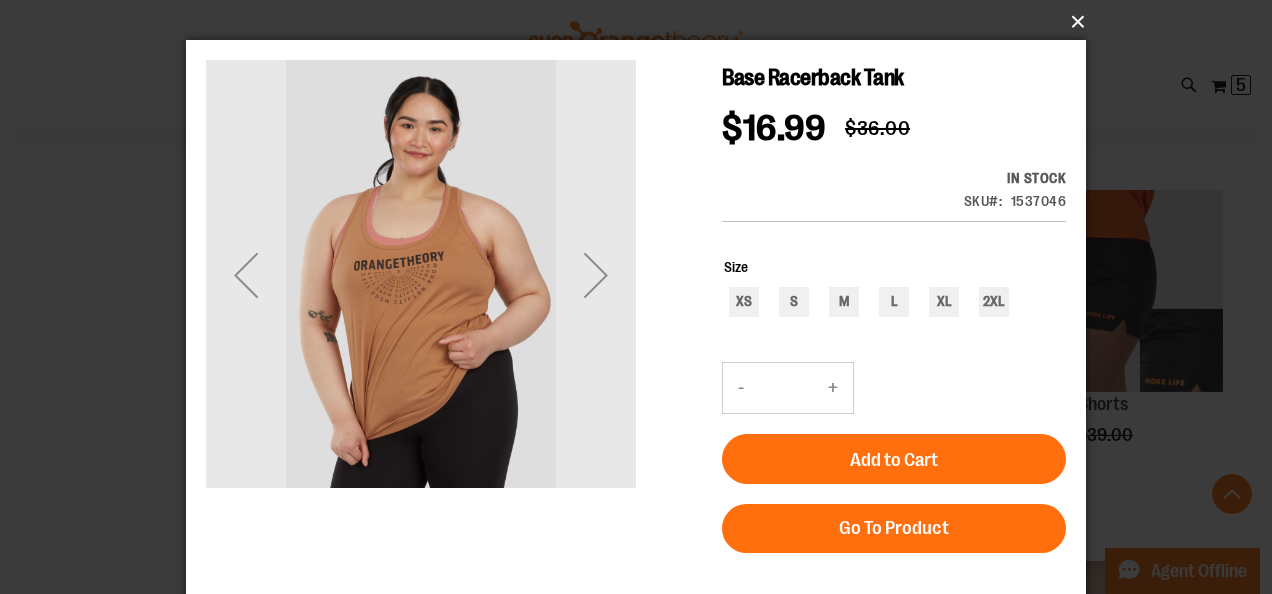 click on "×" at bounding box center (642, 22) 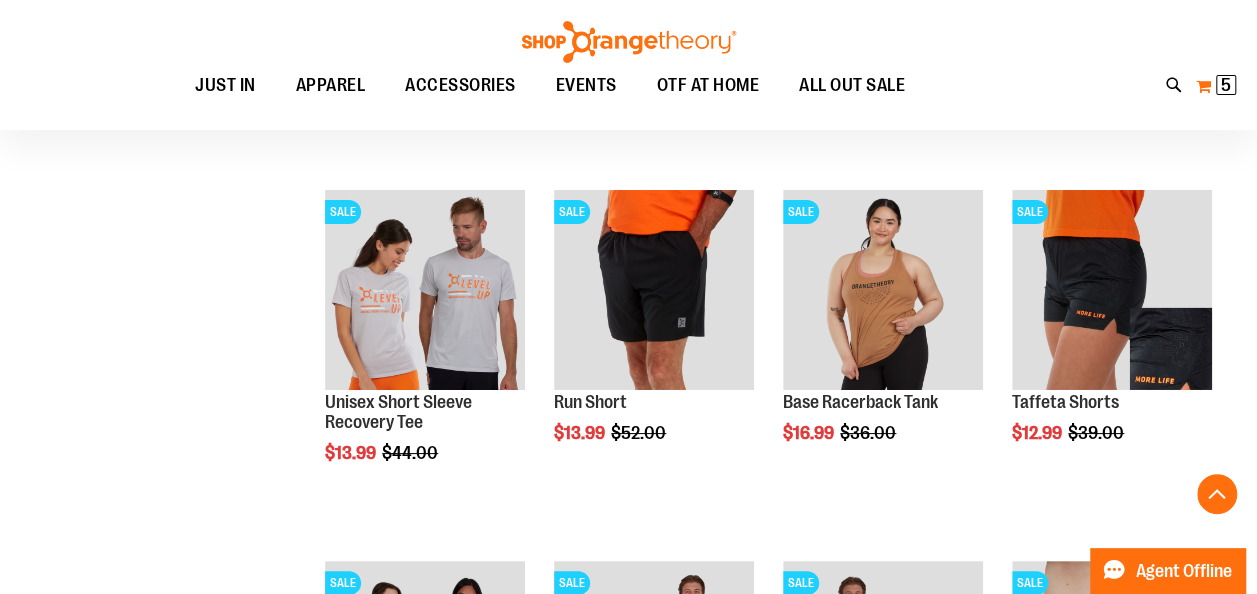 click on "5" at bounding box center [1226, 85] 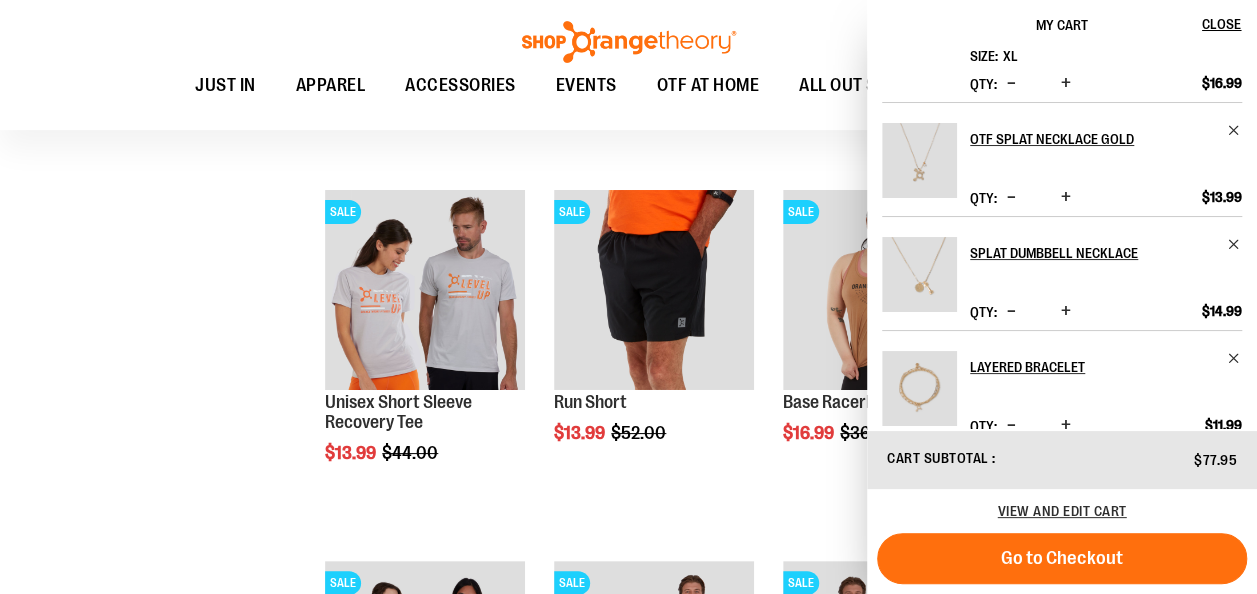 scroll, scrollTop: 202, scrollLeft: 0, axis: vertical 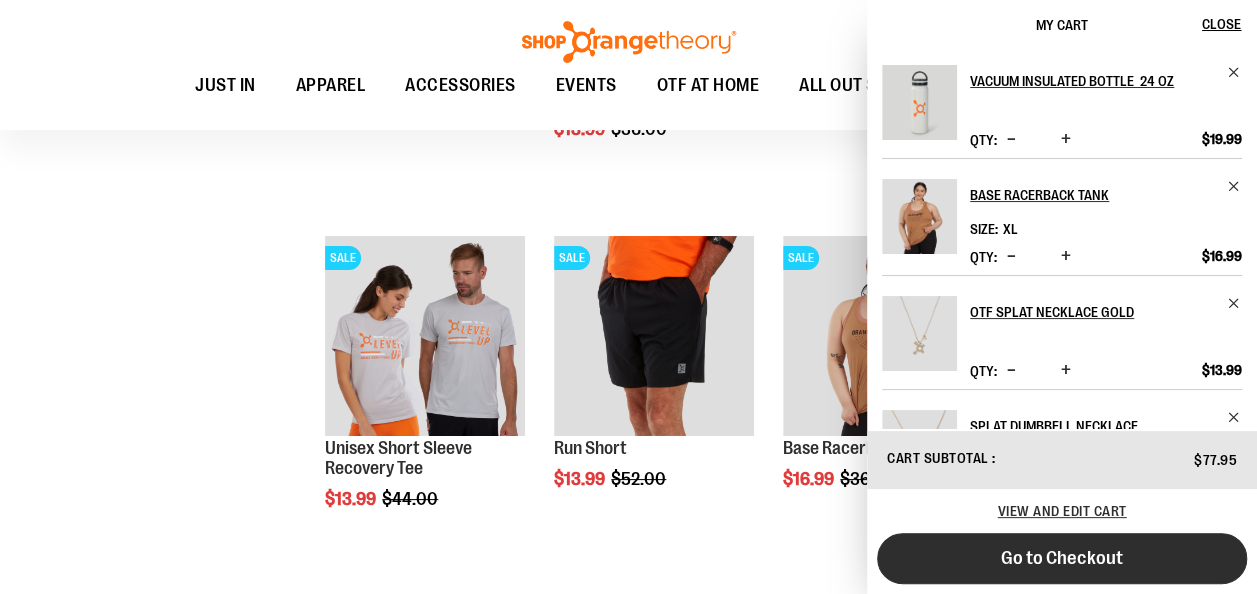 click on "Go to Checkout" at bounding box center [1062, 558] 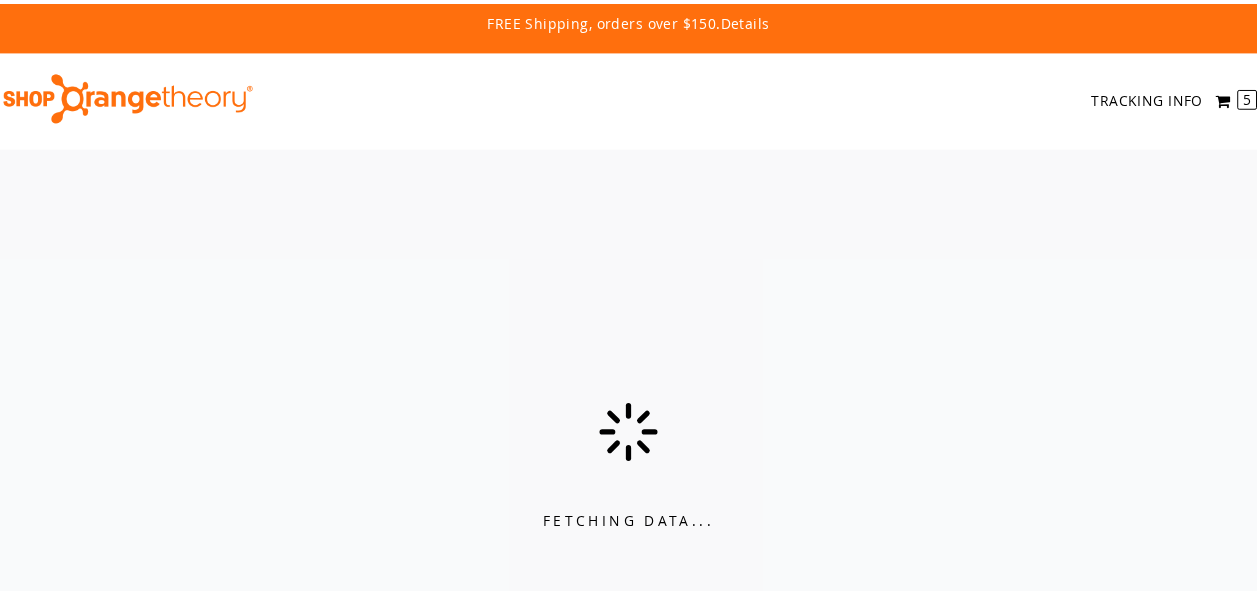 scroll, scrollTop: 0, scrollLeft: 0, axis: both 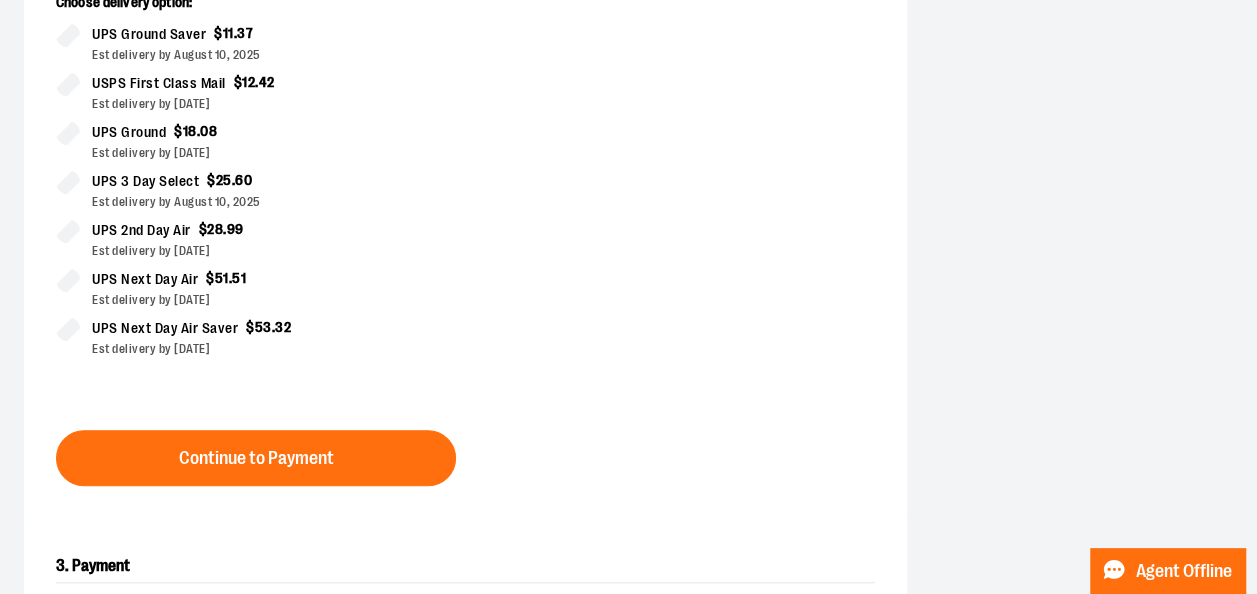 click on "Continue to Payment" at bounding box center [256, 458] 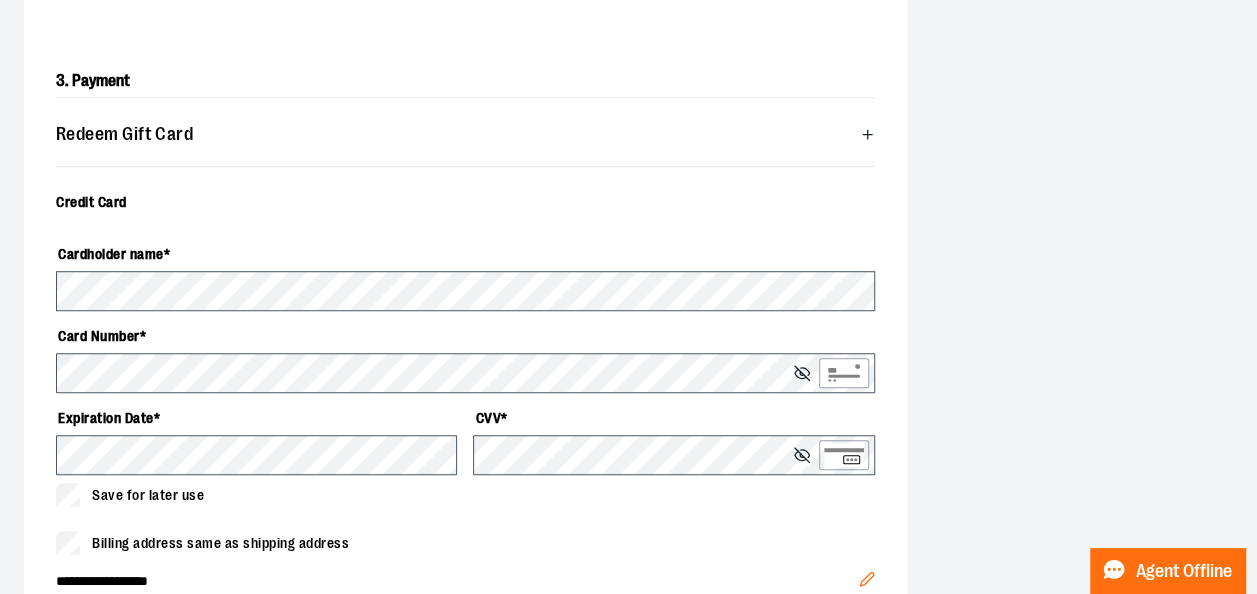 click on "Cardholder name *" at bounding box center (465, 254) 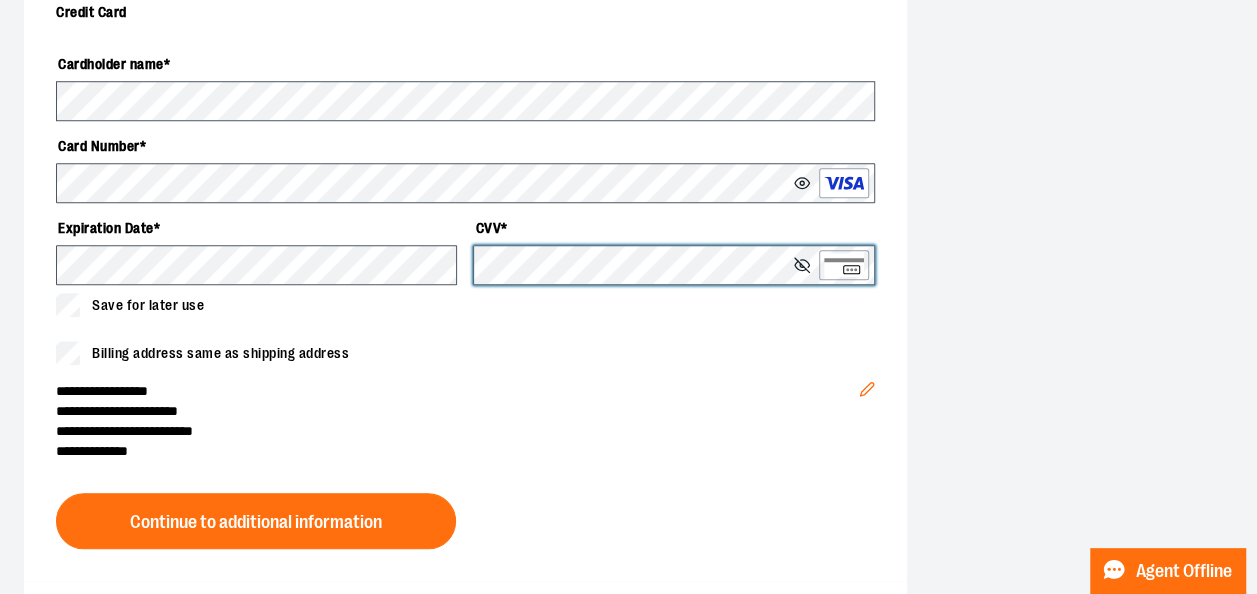 scroll, scrollTop: 761, scrollLeft: 0, axis: vertical 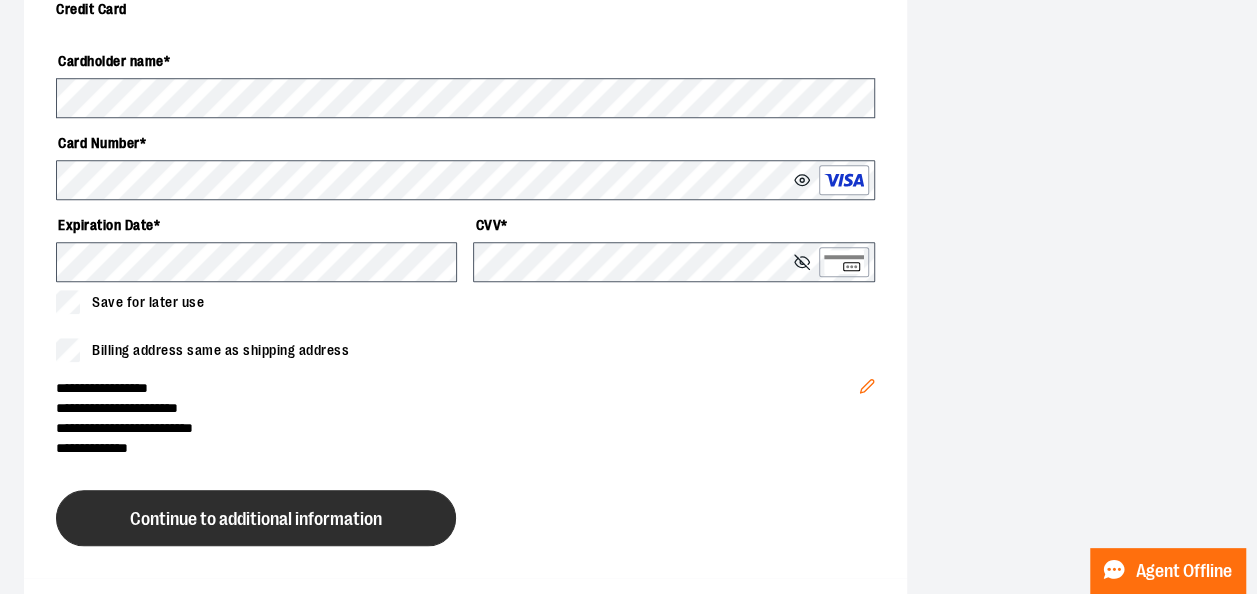 click on "Continue to additional information" at bounding box center [256, 519] 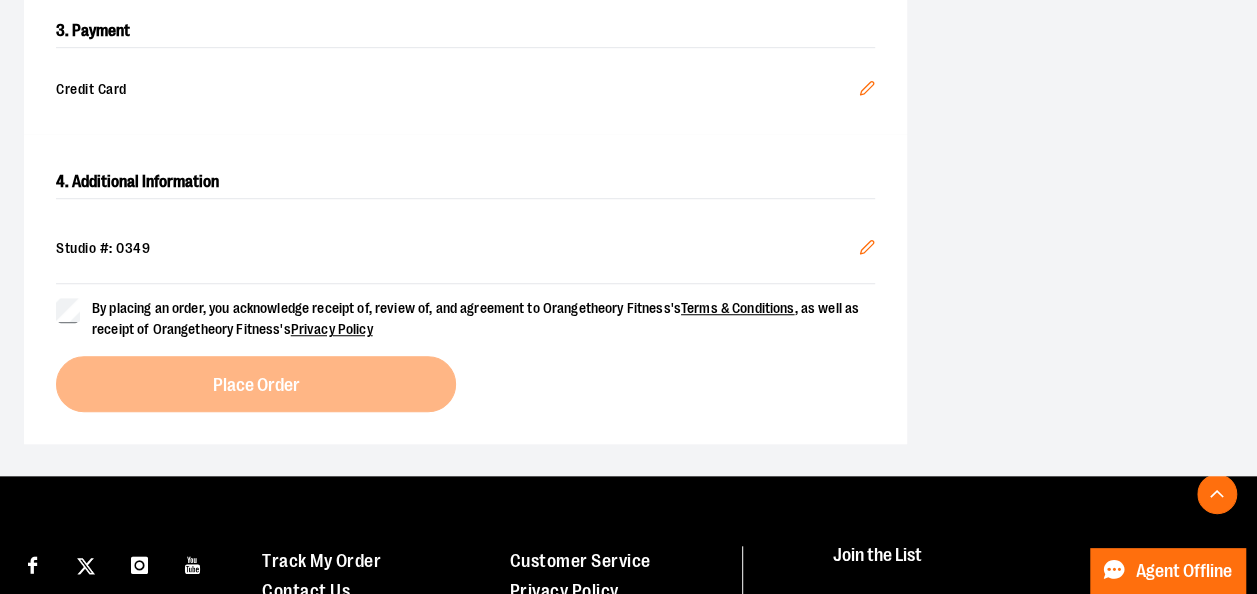 scroll, scrollTop: 620, scrollLeft: 0, axis: vertical 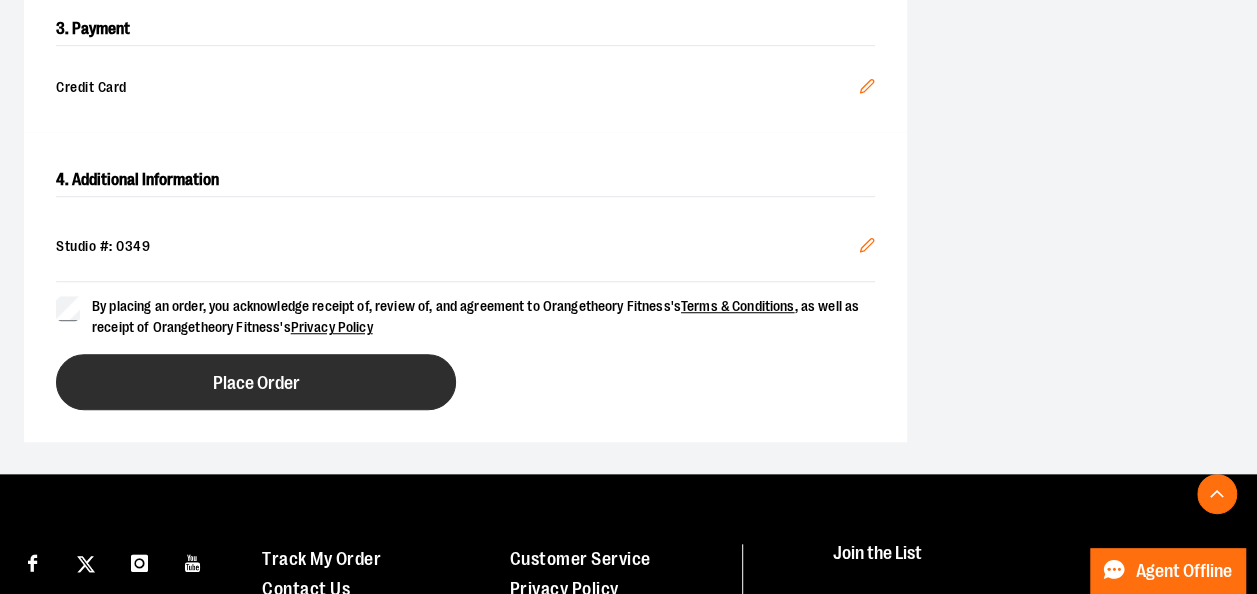 click on "Place Order" at bounding box center [256, 382] 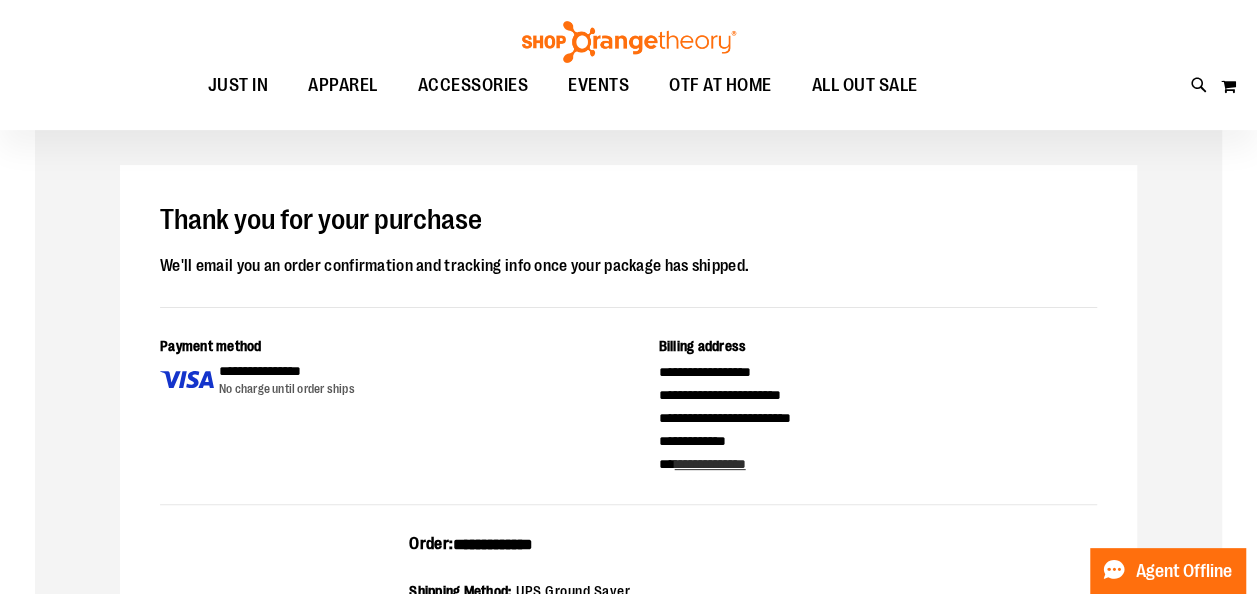 scroll, scrollTop: 99, scrollLeft: 0, axis: vertical 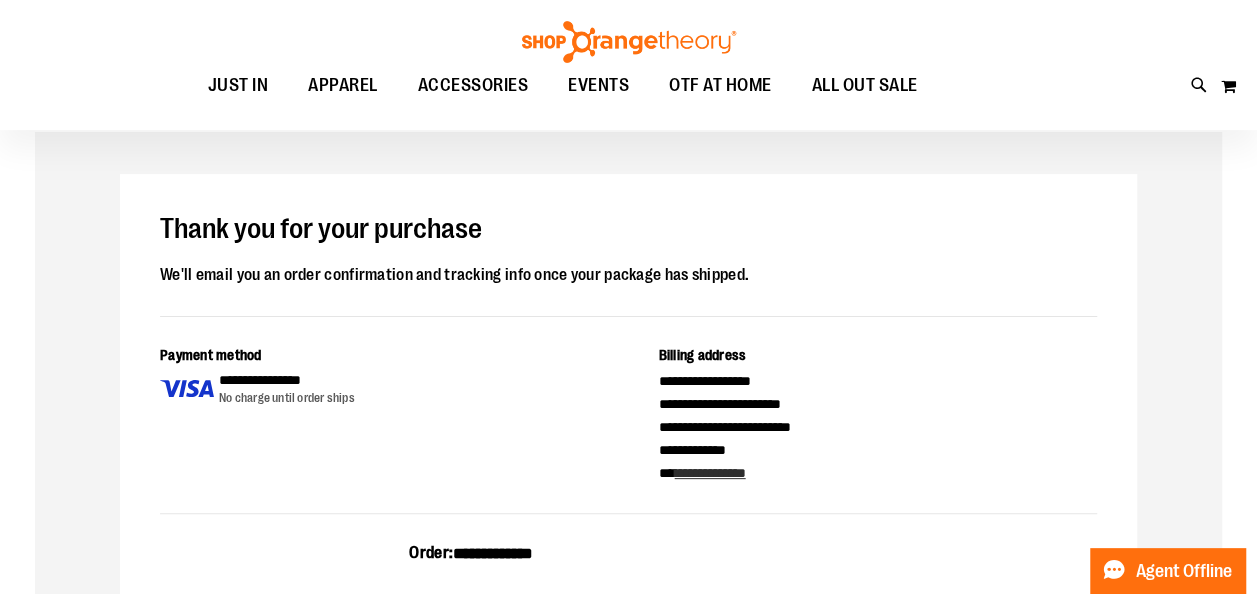 click on "**********" at bounding box center (878, 427) 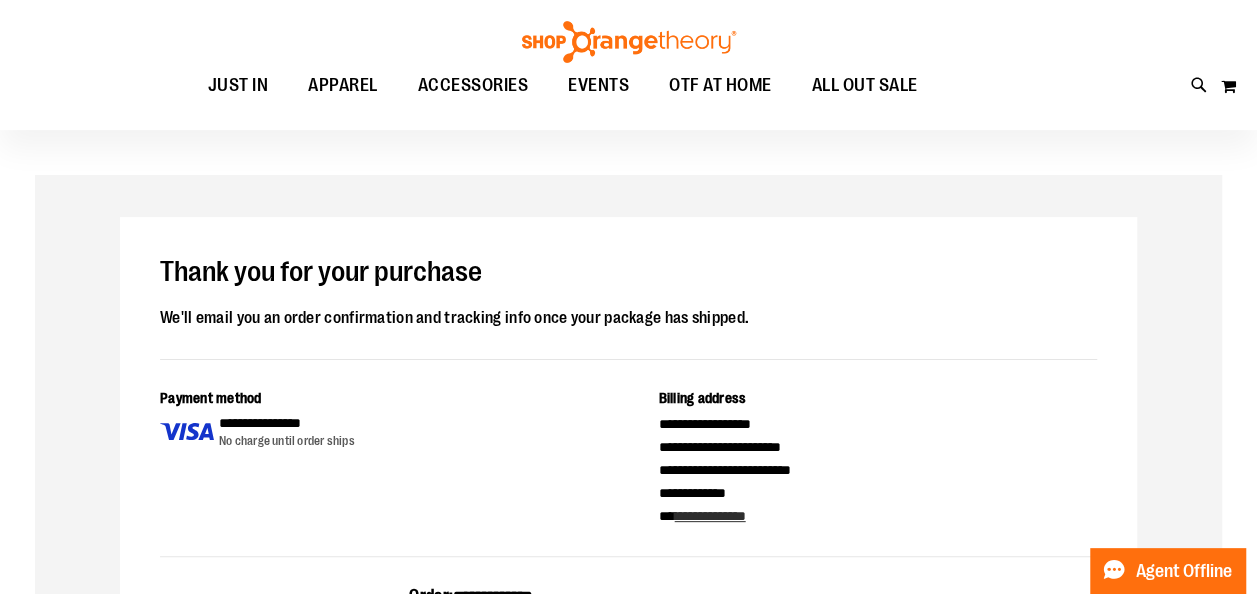 scroll, scrollTop: 0, scrollLeft: 0, axis: both 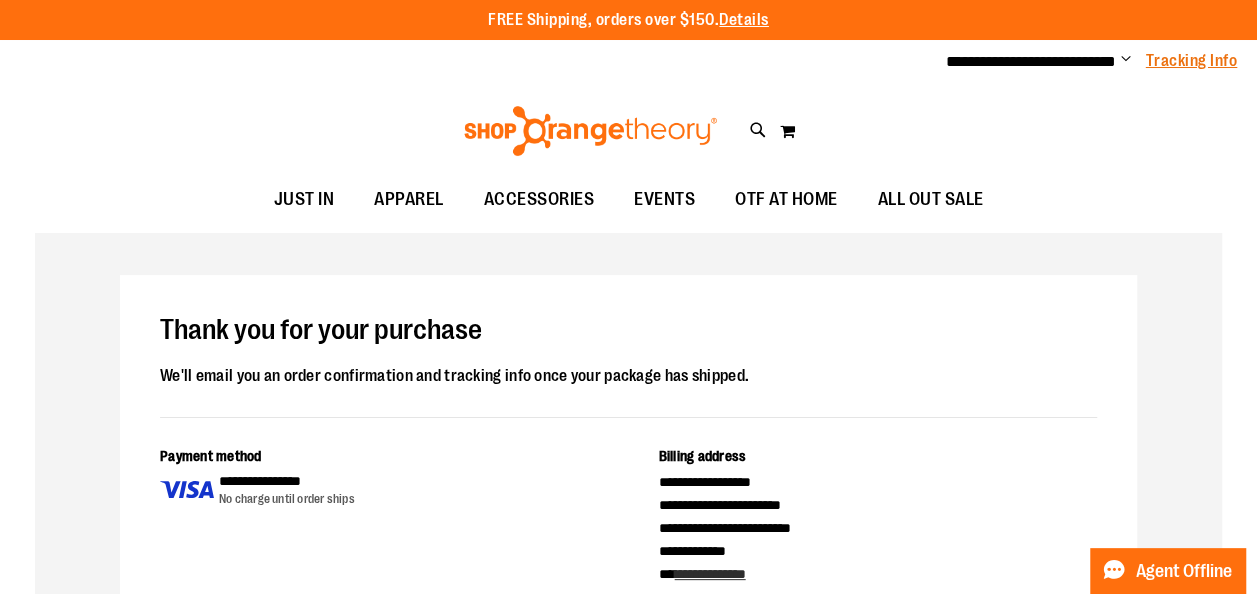 click on "Tracking Info" at bounding box center (1192, 61) 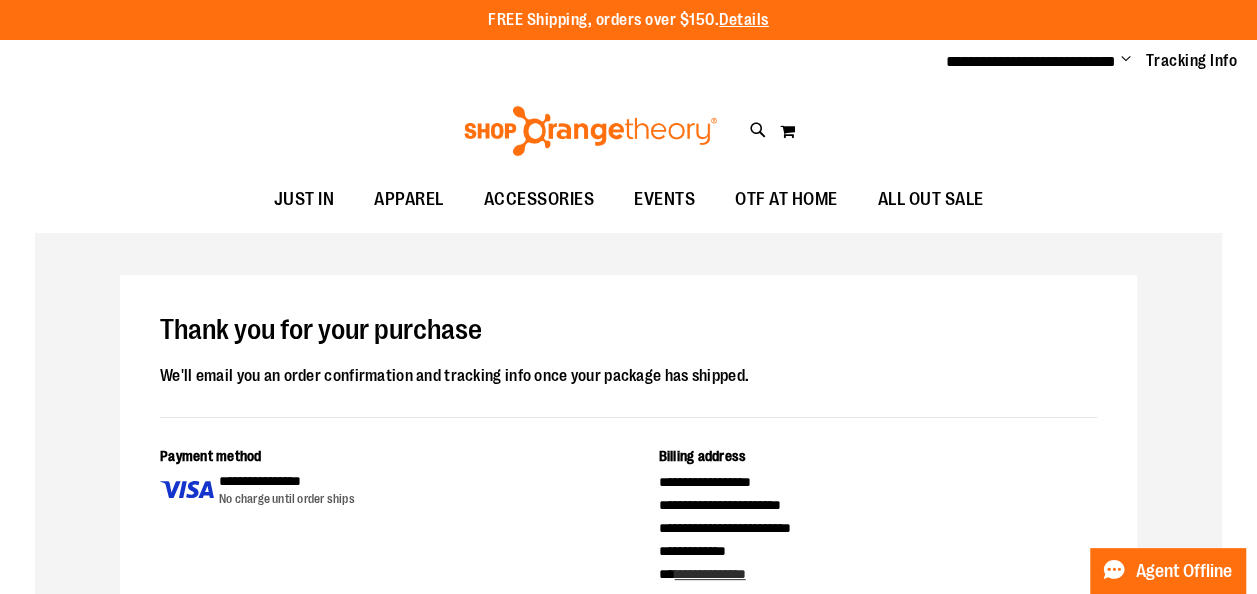 click on "Change" at bounding box center (1126, 60) 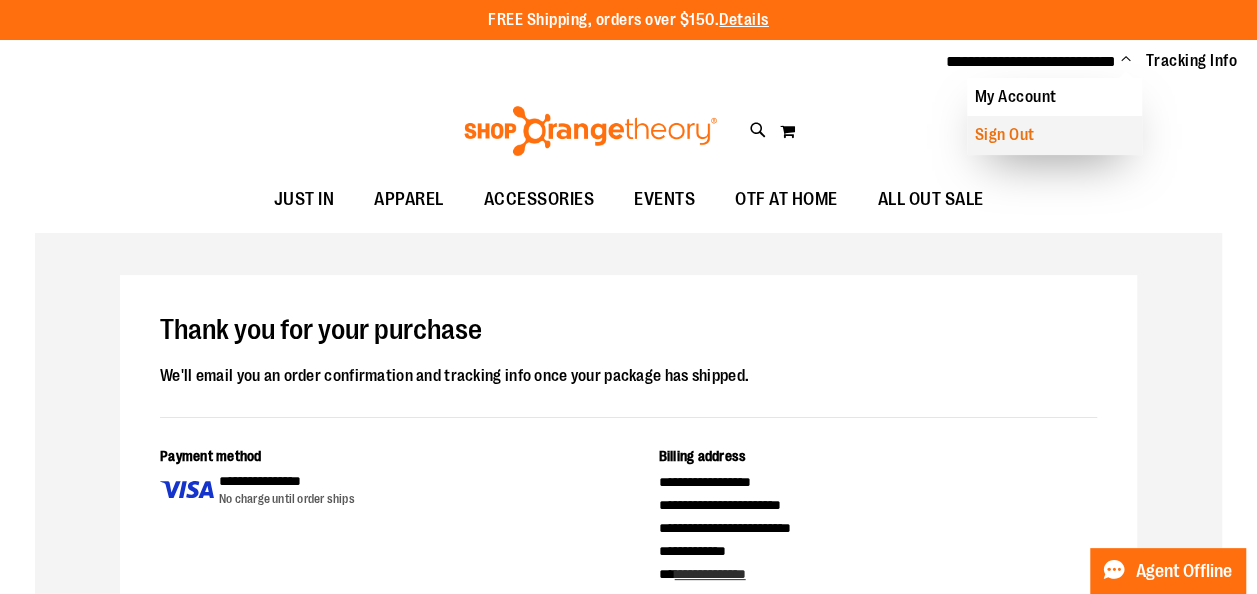 click on "Sign Out" at bounding box center (1054, 135) 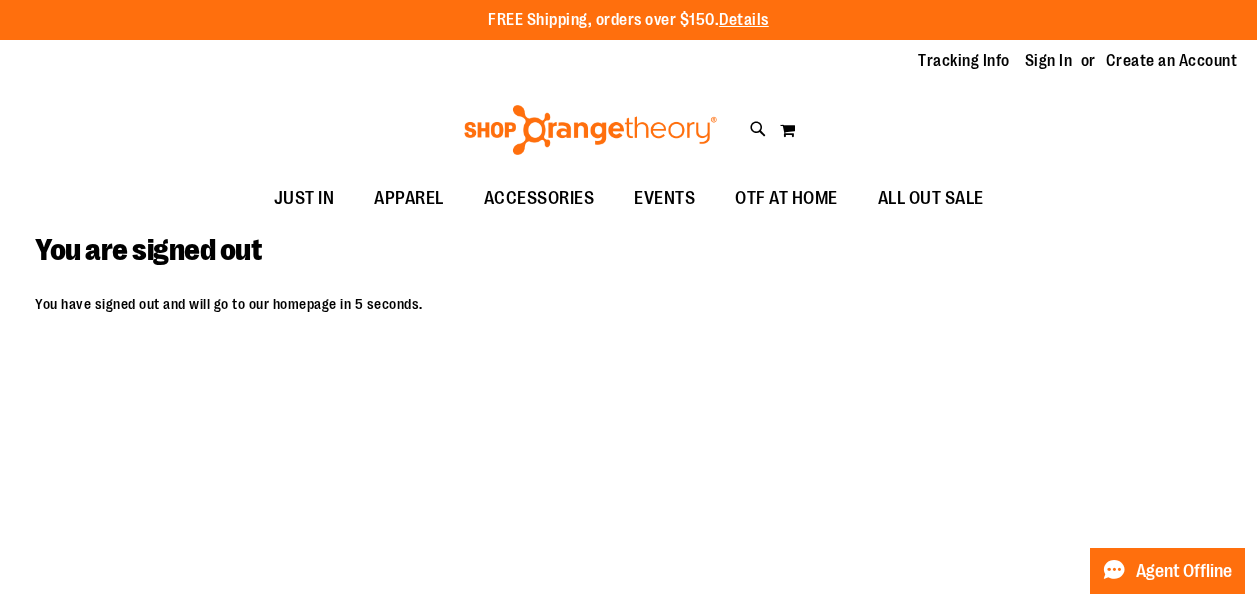 scroll, scrollTop: 0, scrollLeft: 0, axis: both 